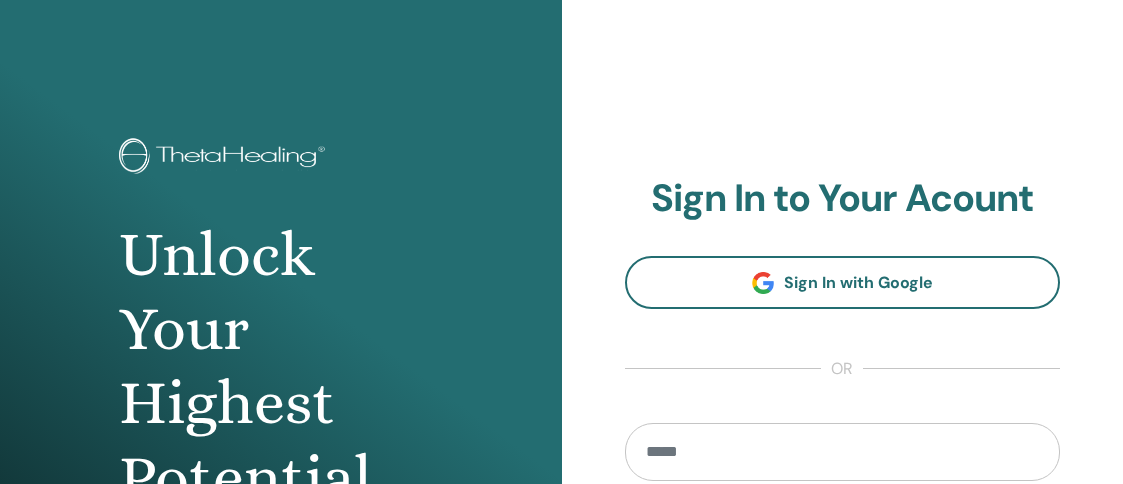 scroll, scrollTop: 0, scrollLeft: 0, axis: both 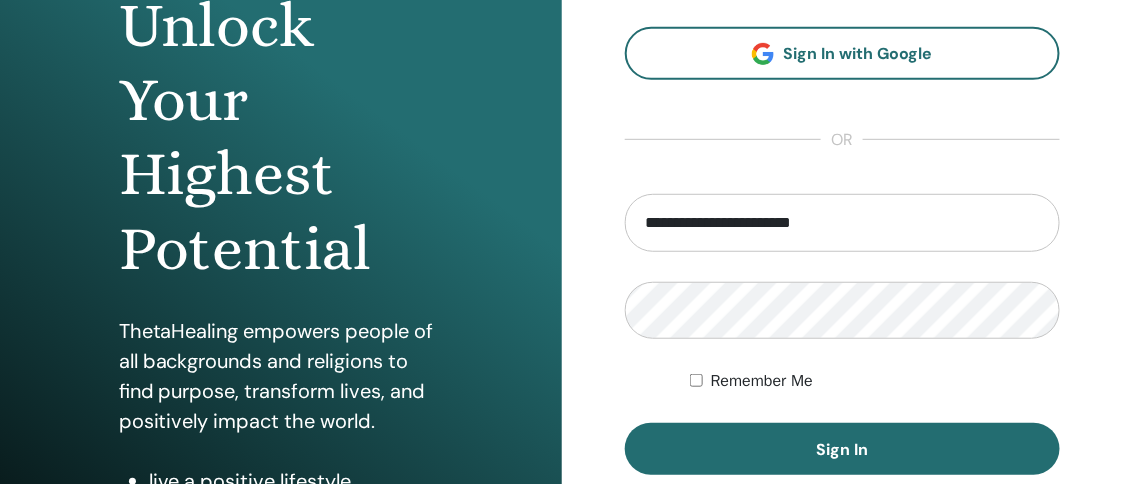 type on "**********" 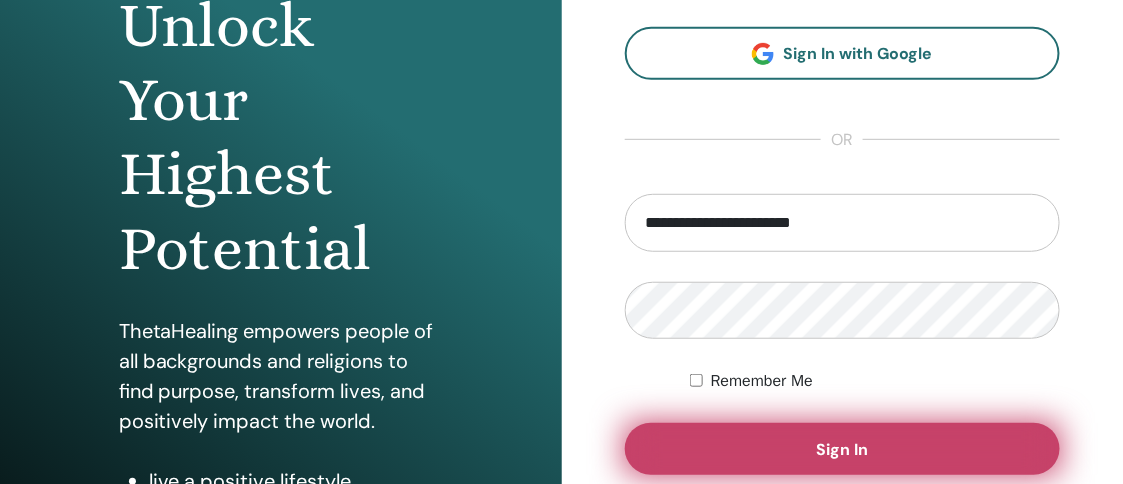 click on "Sign In" at bounding box center (843, 449) 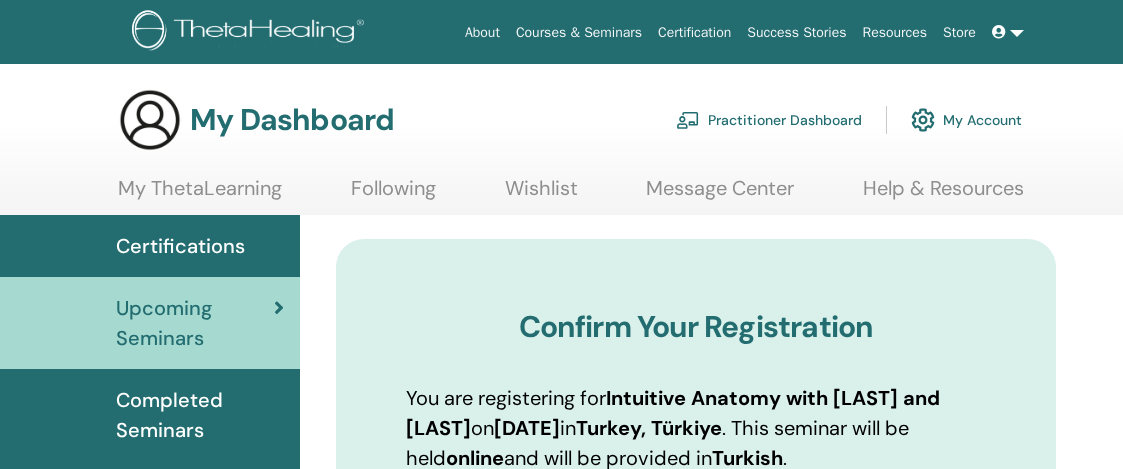 scroll, scrollTop: 0, scrollLeft: 0, axis: both 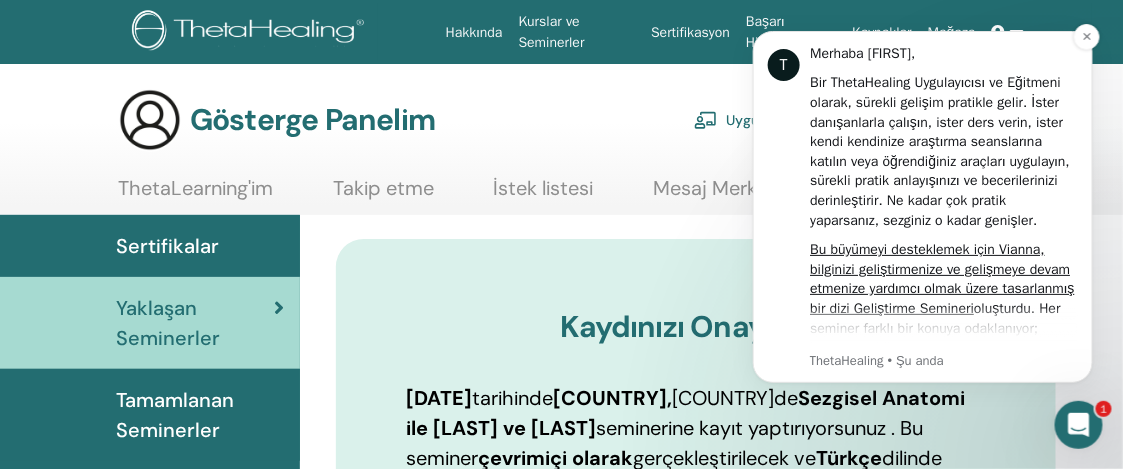 click on "Bir ThetaHealing Uygulayıcısı ve Eğitmeni olarak, sürekli gelişim pratikle gelir. İster danışanlarla çalışın, ister ders verin, ister kendi kendinize araştırma seanslarına katılın veya öğrendiğiniz araçları uygulayın, sürekli pratik anlayışınızı ve becerilerinizi derinleştirir. Ne kadar çok pratik yaparsanız, sezginiz o kadar genişler." at bounding box center (939, 151) 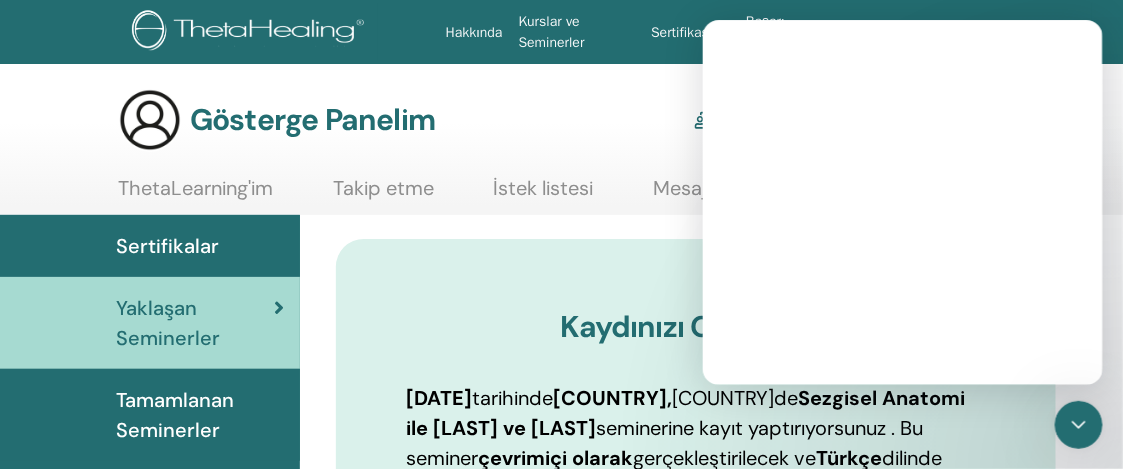 scroll, scrollTop: 0, scrollLeft: 0, axis: both 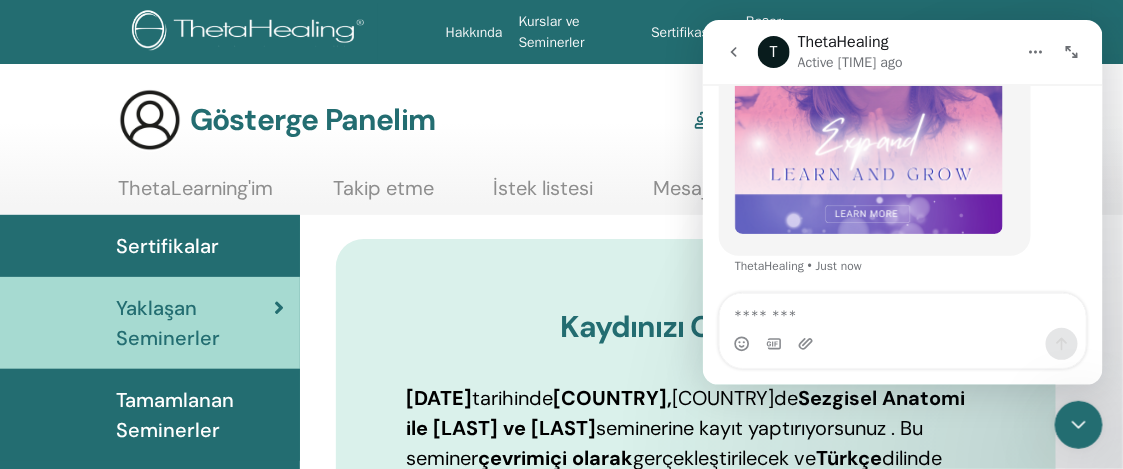 click at bounding box center (1071, 51) 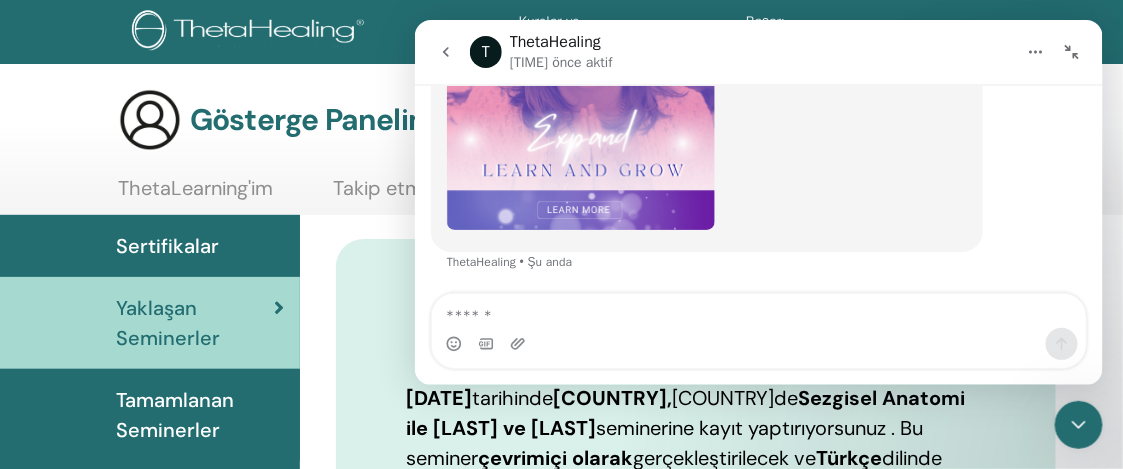 scroll, scrollTop: 955, scrollLeft: 0, axis: vertical 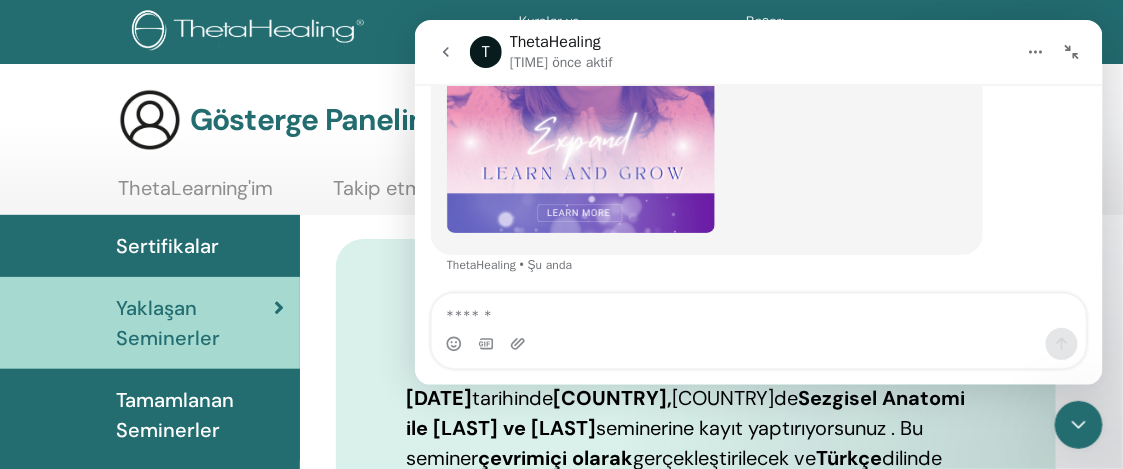 click 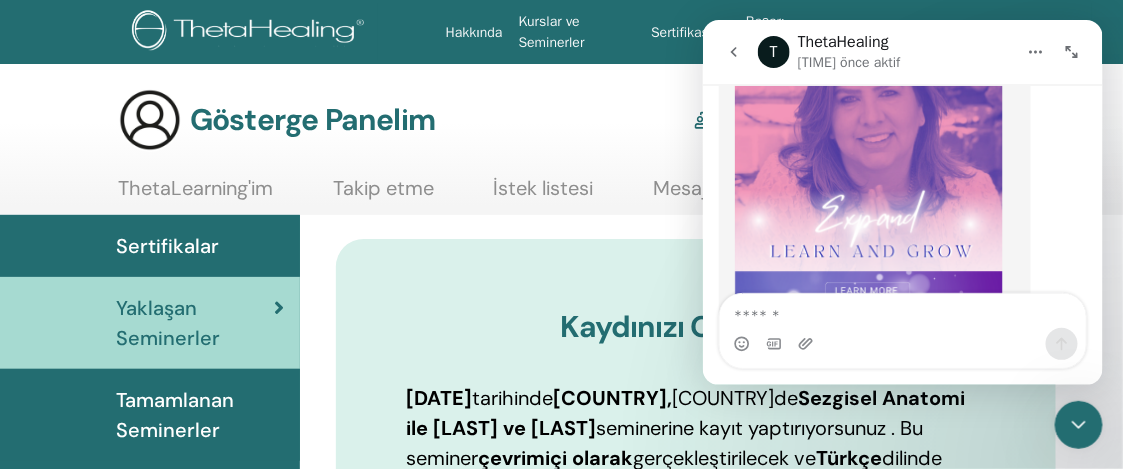 scroll, scrollTop: 1445, scrollLeft: 0, axis: vertical 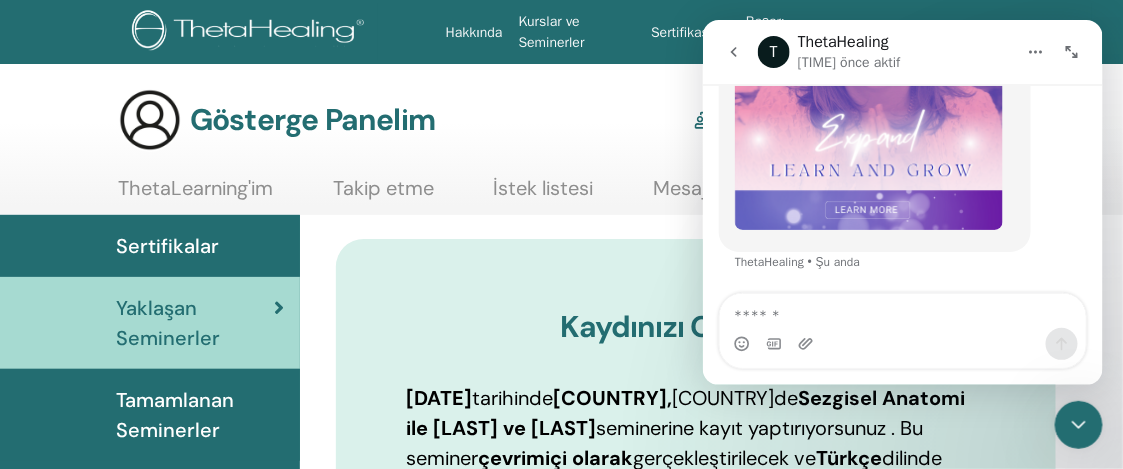 click on "Kaydınızı Onaylayın
14 Temmuz 2025  tarihinde  Türkiye,  Türkiye'de  REYHAN İLDAŞ ve REYHAN İLDAŞ ile Sezgisel Anatomi
seminerine kayıt yaptırıyorsunuz . Bu seminer  çevrimiçi olarak  gerçekleştirilecek ve  Türkçe
dilinde sunulacaktır  .
İlk adı
******
Telefon
Soy isim
******
Doğum Tarihi
Dil" at bounding box center (696, 909) 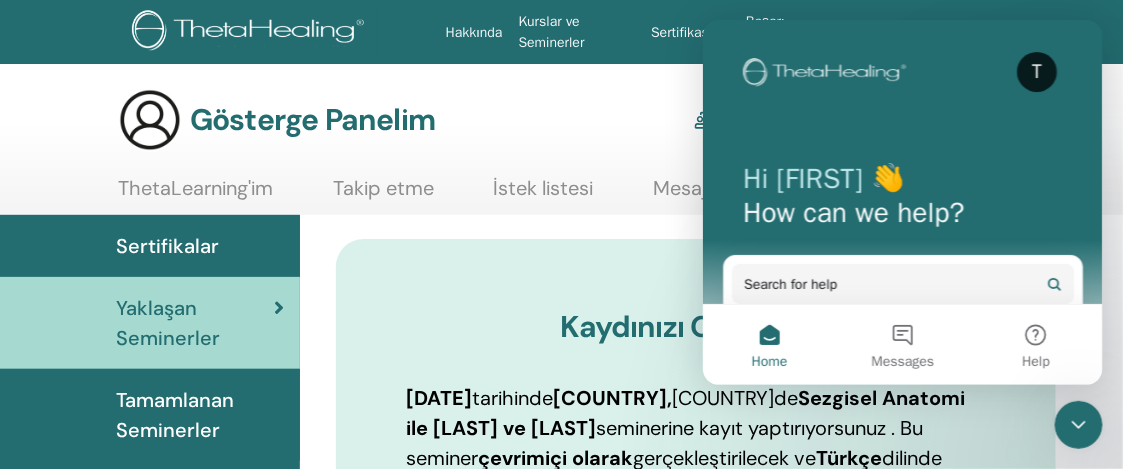 scroll, scrollTop: 0, scrollLeft: 0, axis: both 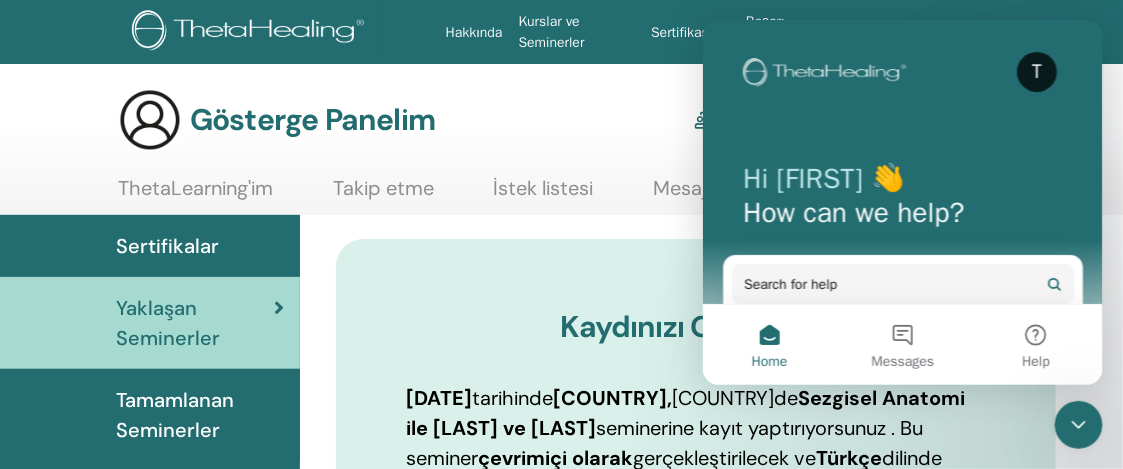 click on "Mesaj Merkezi" at bounding box center (716, 195) 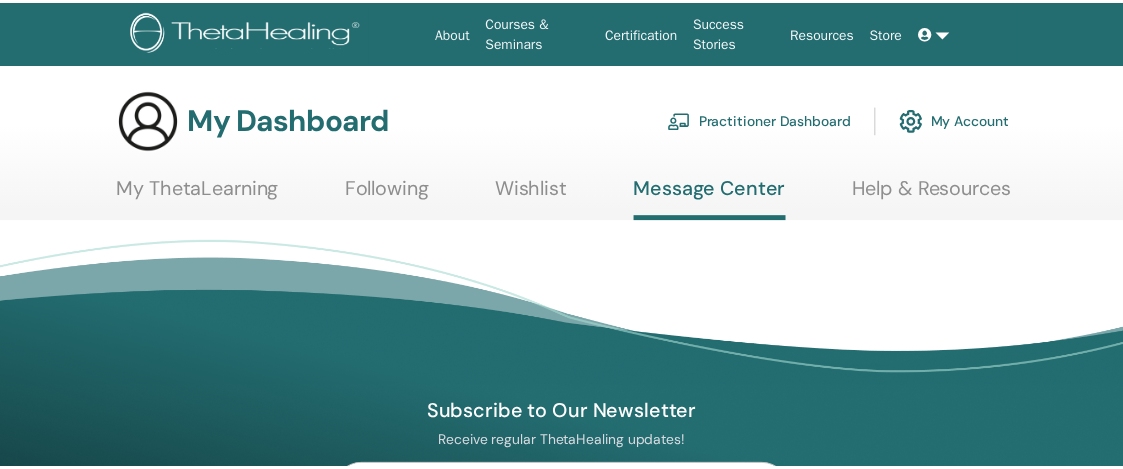 scroll, scrollTop: 0, scrollLeft: 0, axis: both 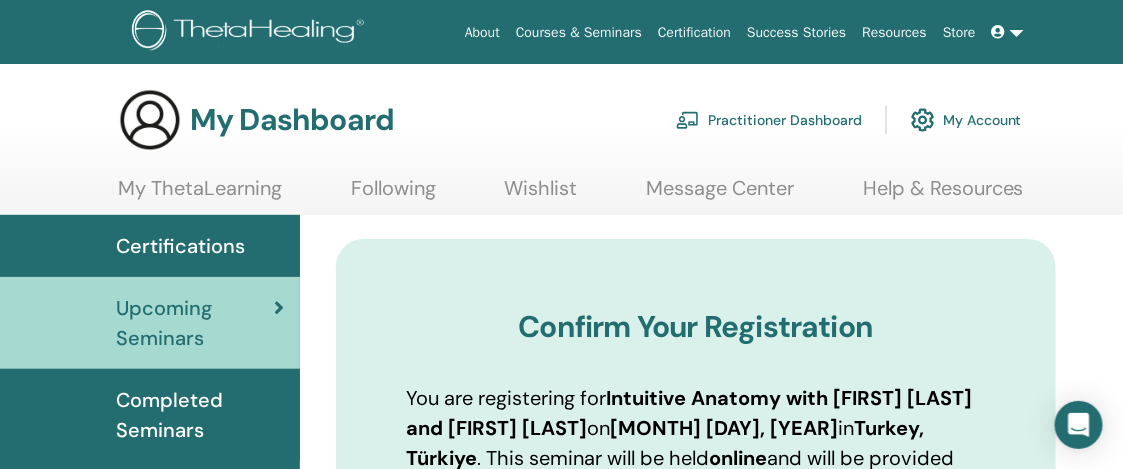 click on "Help & Resources" at bounding box center (943, 195) 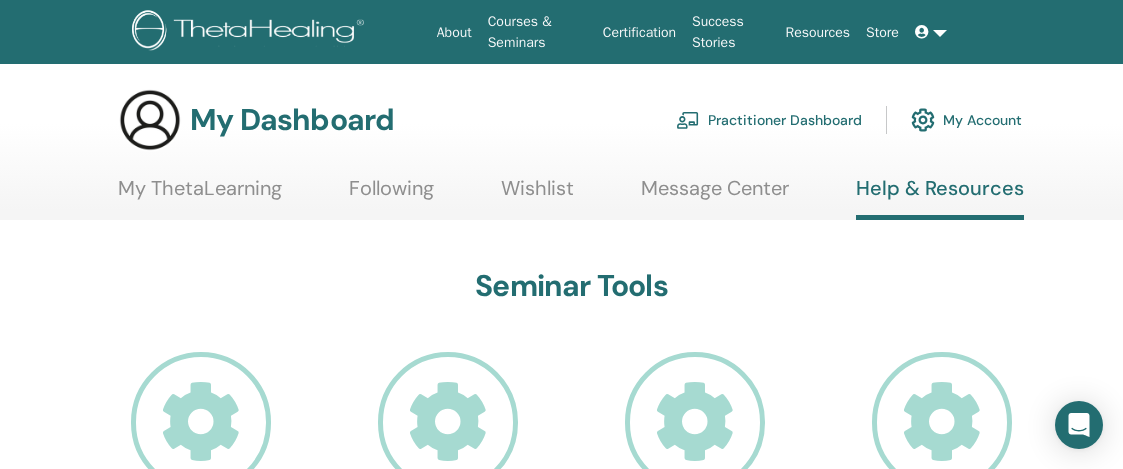 scroll, scrollTop: 0, scrollLeft: 0, axis: both 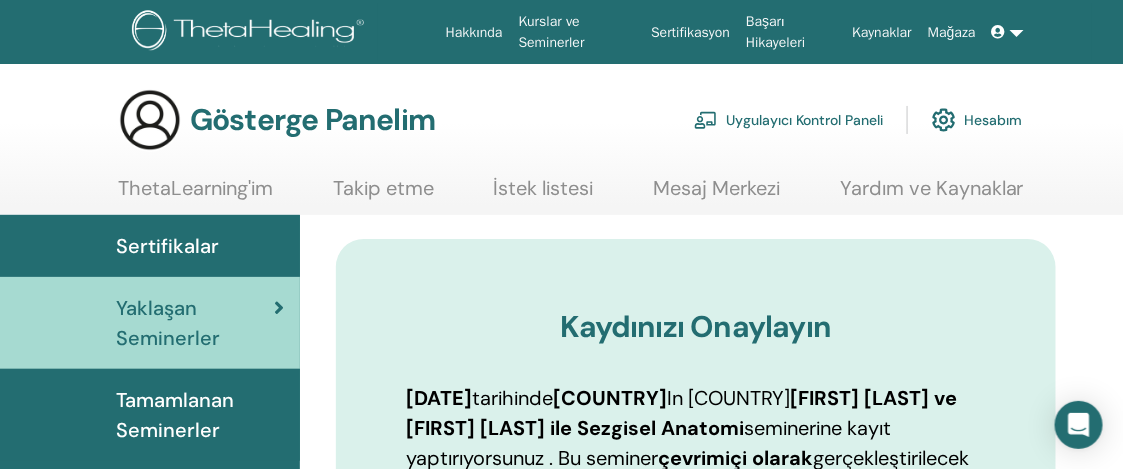 click on "Kaydınızı Onaylayın
14 Temmuz 2025  tarihinde  Türkiye,  Türkiye'de  REYHAN İLDAŞ ve REYHAN İLDAŞ ile Sezgisel Anatomi
seminerine kayıt yaptırıyorsunuz . Bu seminer  çevrimiçi olarak  gerçekleştirilecek ve  Türkçe
dilinde sunulacaktır  .
İlk adı
******
Telefon
Soy isim
******
Doğum Tarihi
Dil" at bounding box center [696, 909] 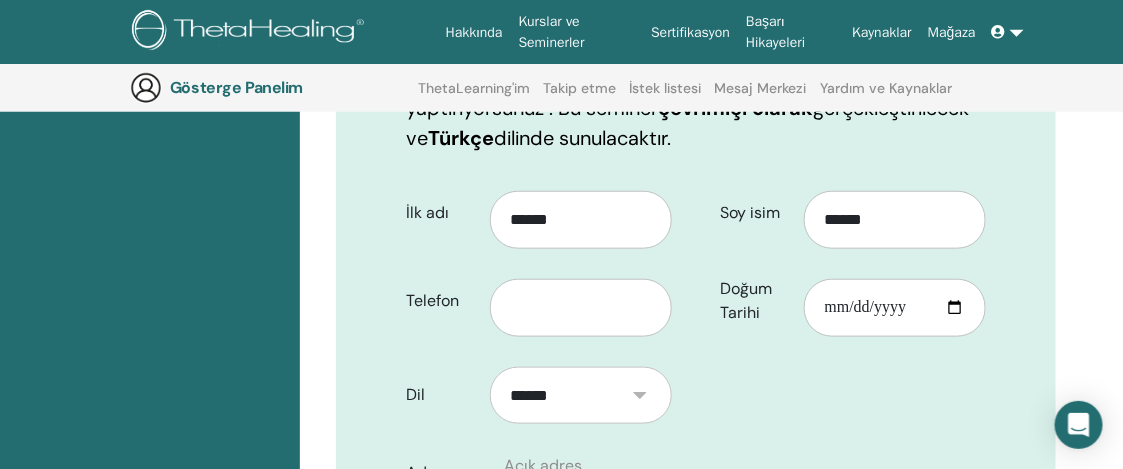 scroll, scrollTop: 404, scrollLeft: 0, axis: vertical 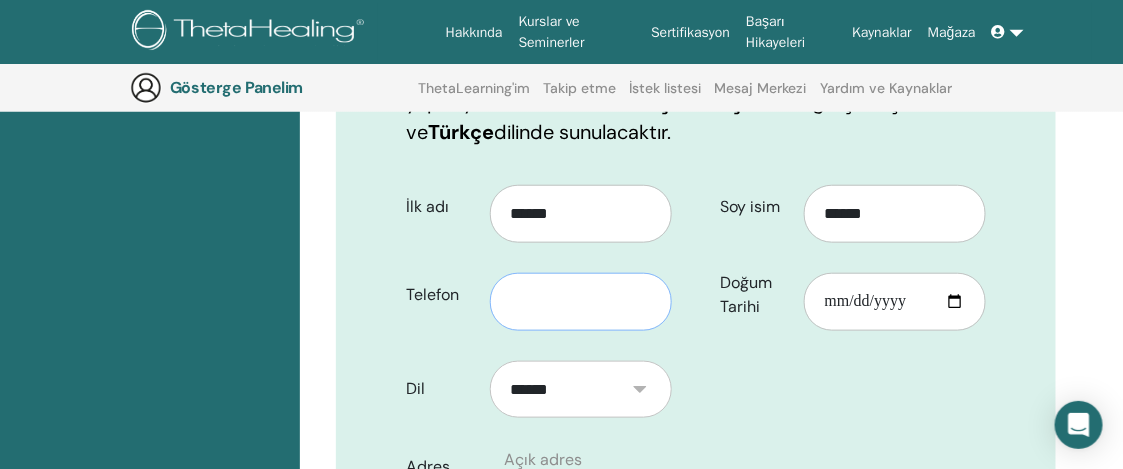 click at bounding box center (581, 302) 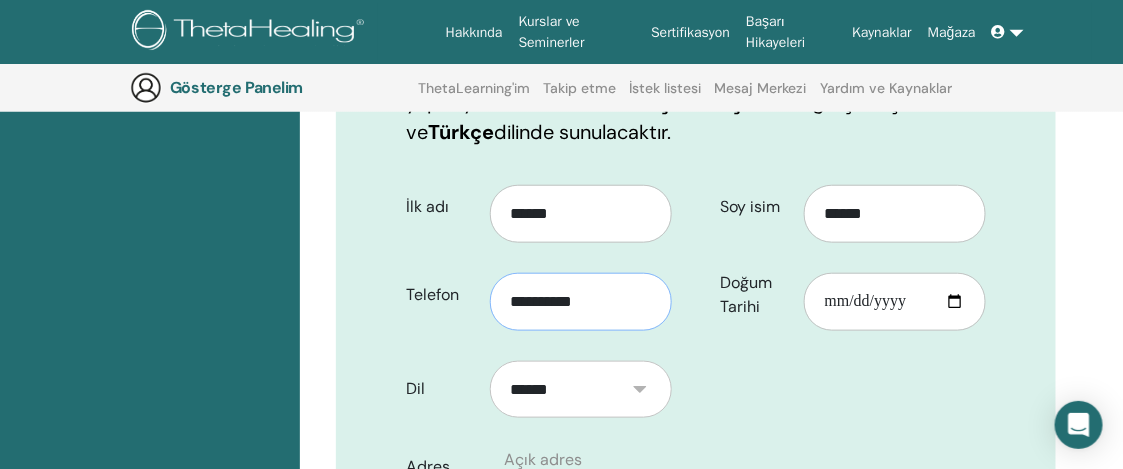 type on "**********" 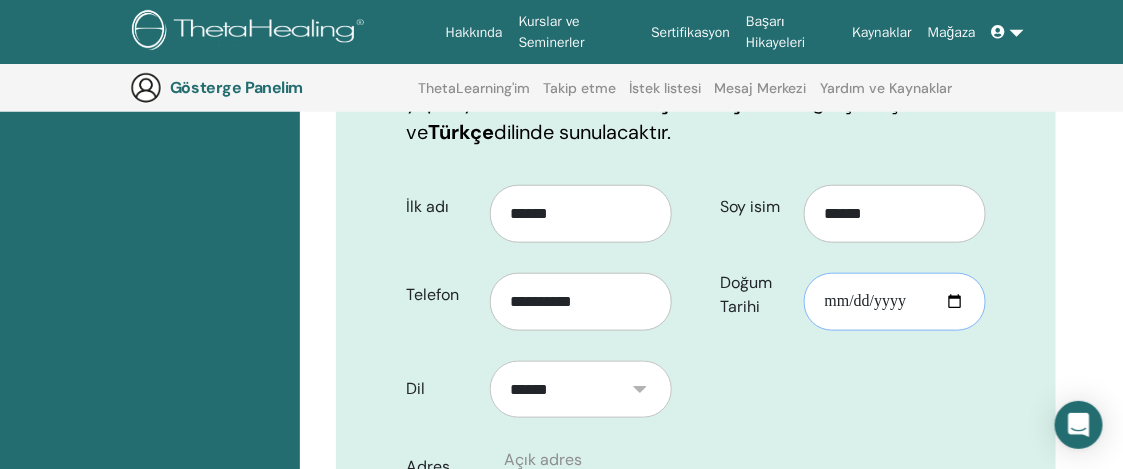 click on "Doğum Tarihi" at bounding box center (895, 302) 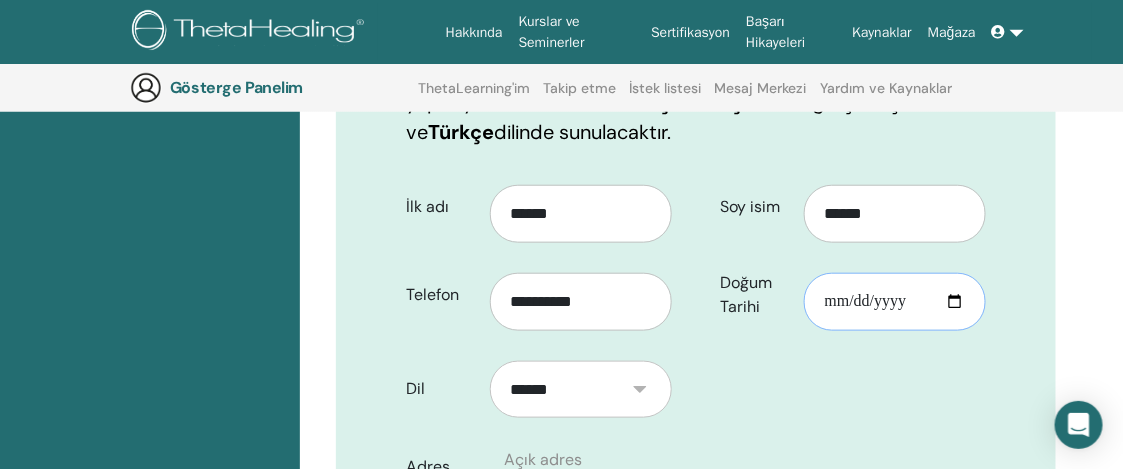type on "**********" 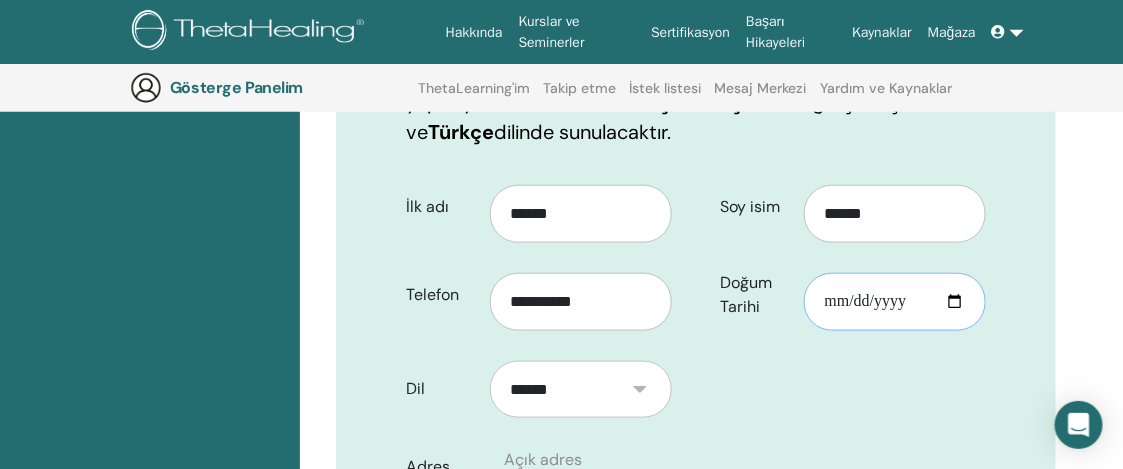 scroll, scrollTop: 442, scrollLeft: 0, axis: vertical 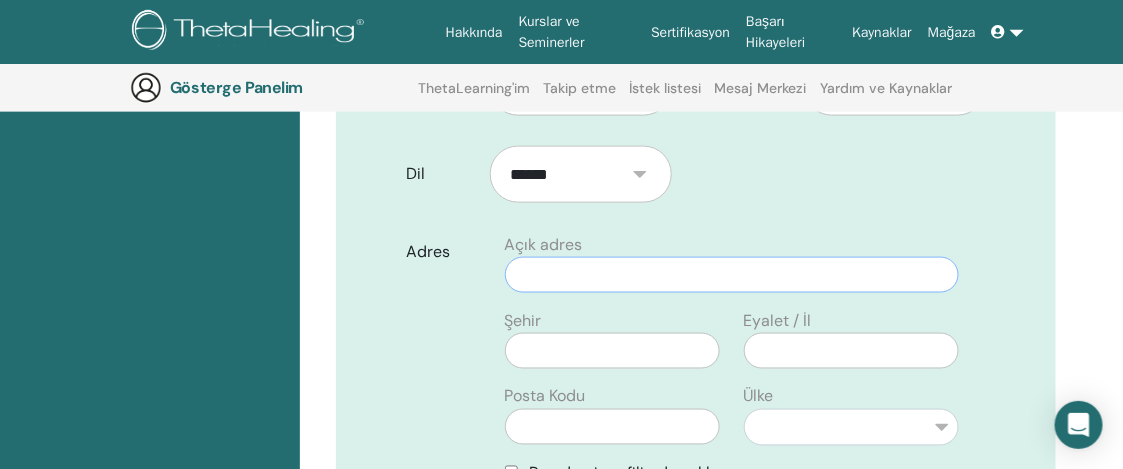 click at bounding box center [732, 275] 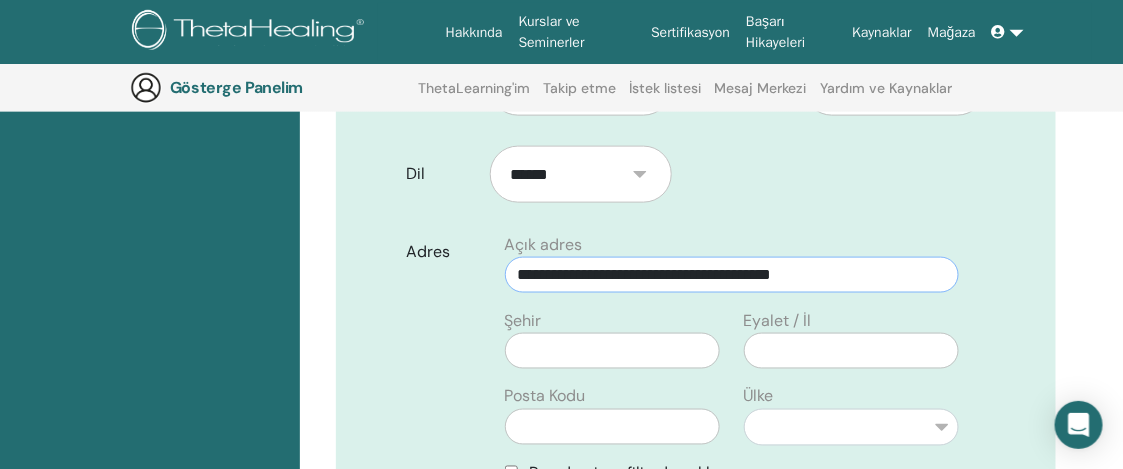type on "**********" 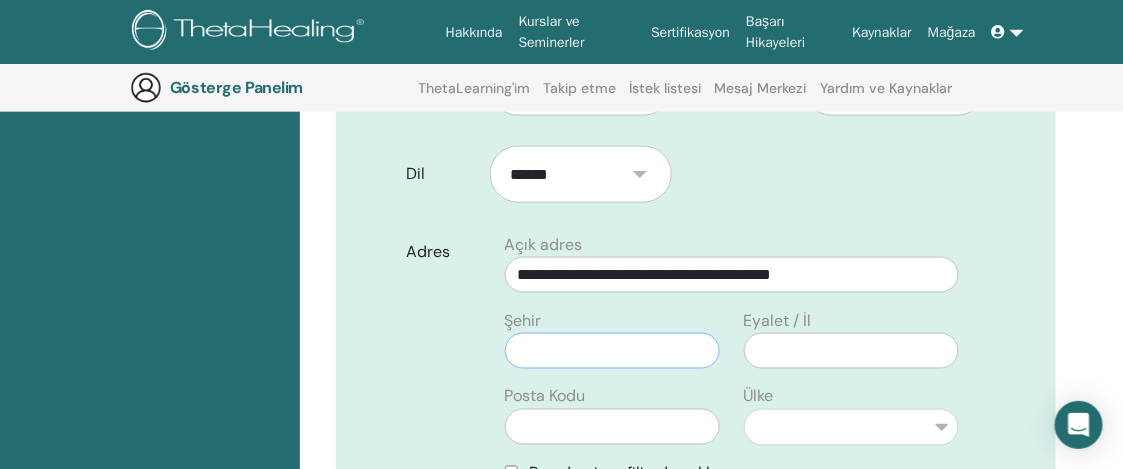 click at bounding box center [612, 351] 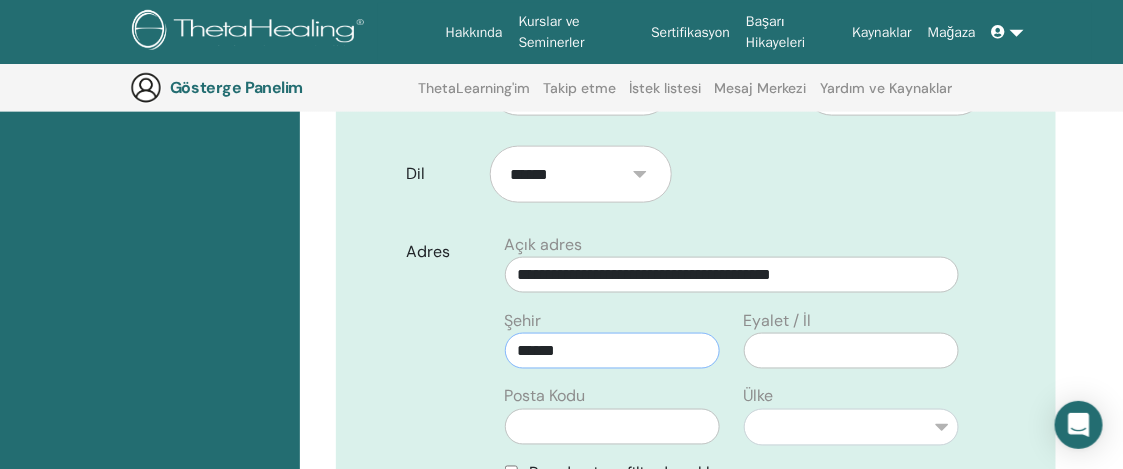 click on "******" at bounding box center [612, 351] 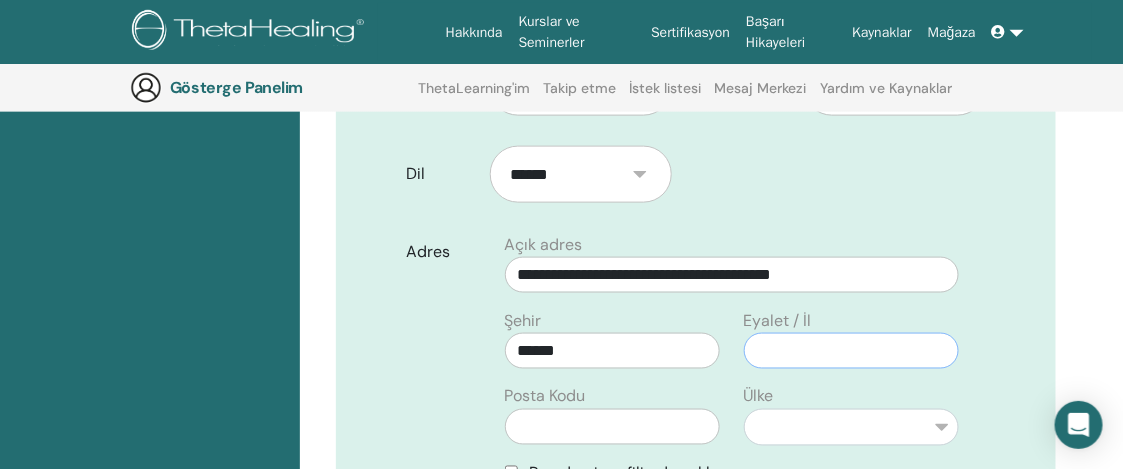 click at bounding box center [851, 351] 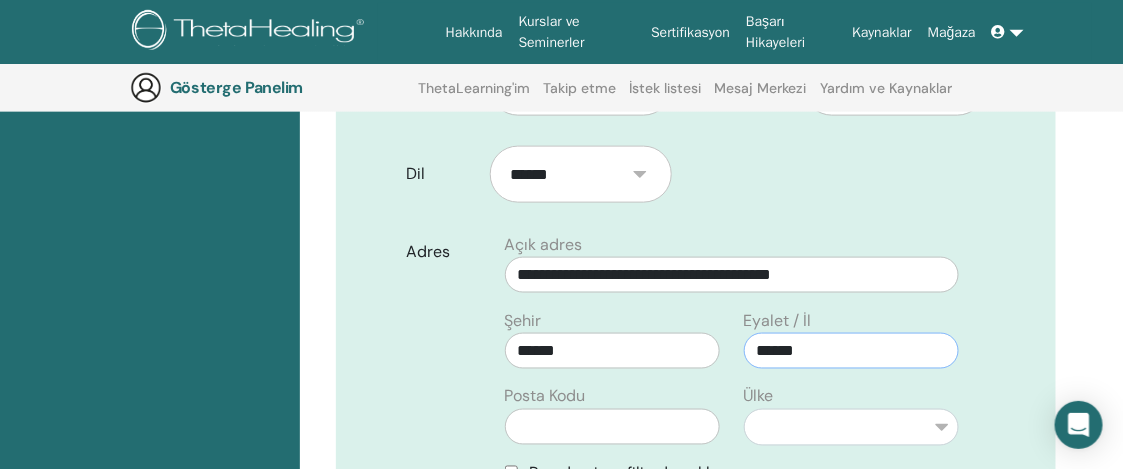 type on "******" 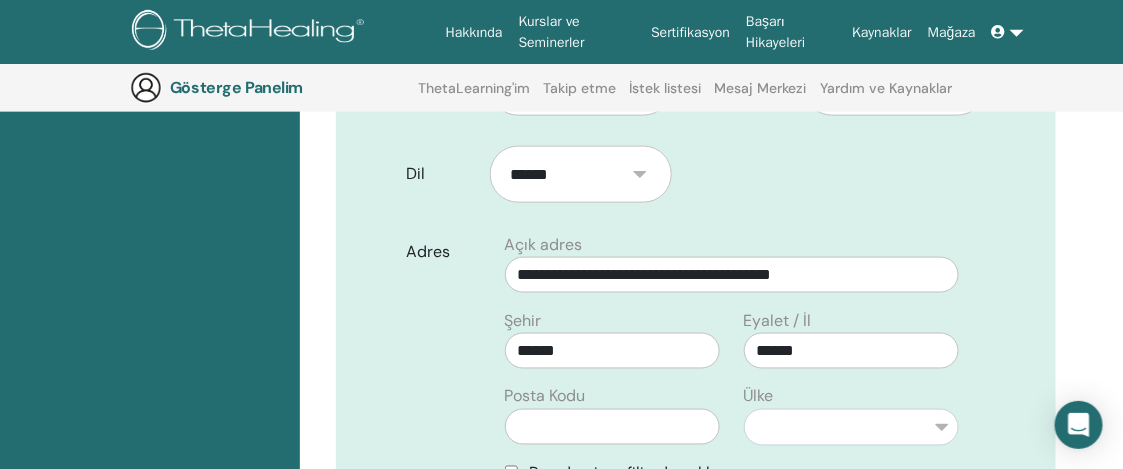click on "**********" at bounding box center (732, 367) 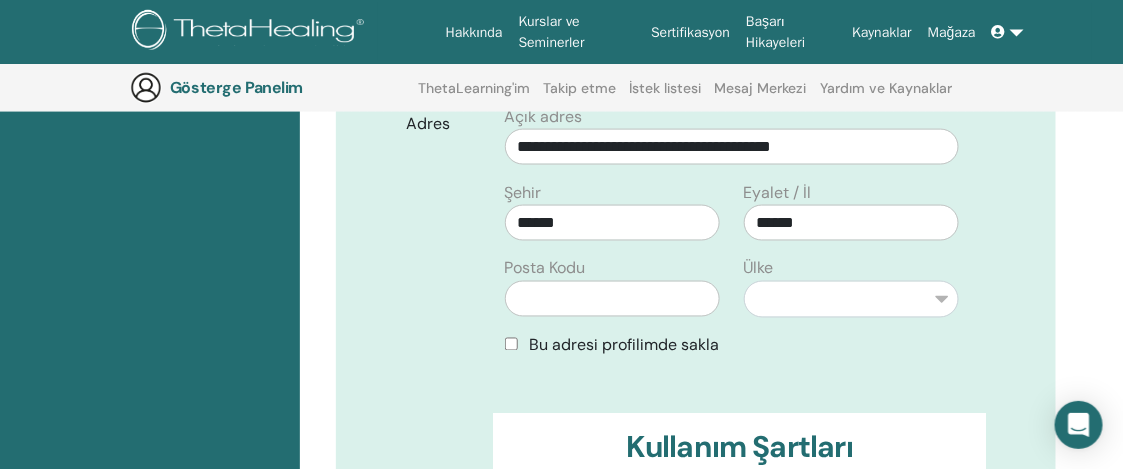 scroll, scrollTop: 792, scrollLeft: 0, axis: vertical 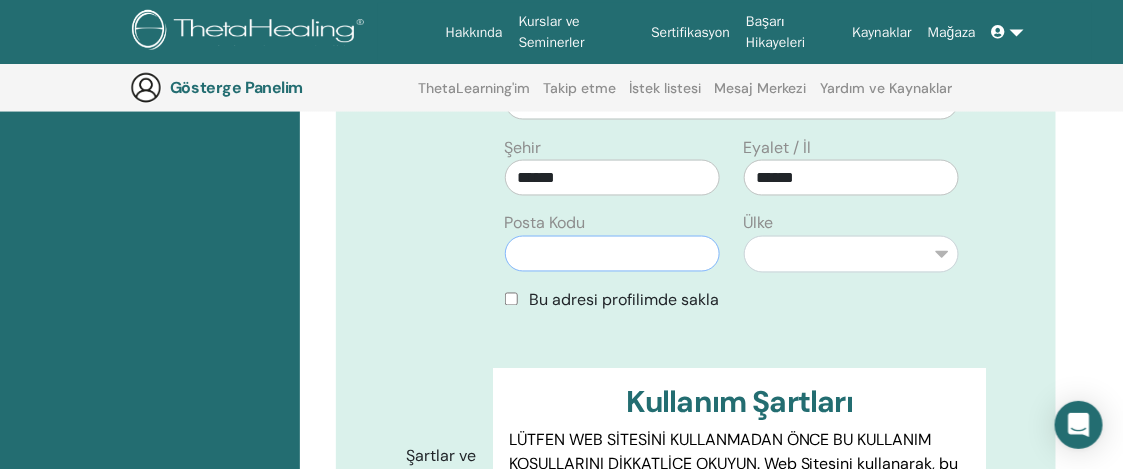 click at bounding box center [612, 254] 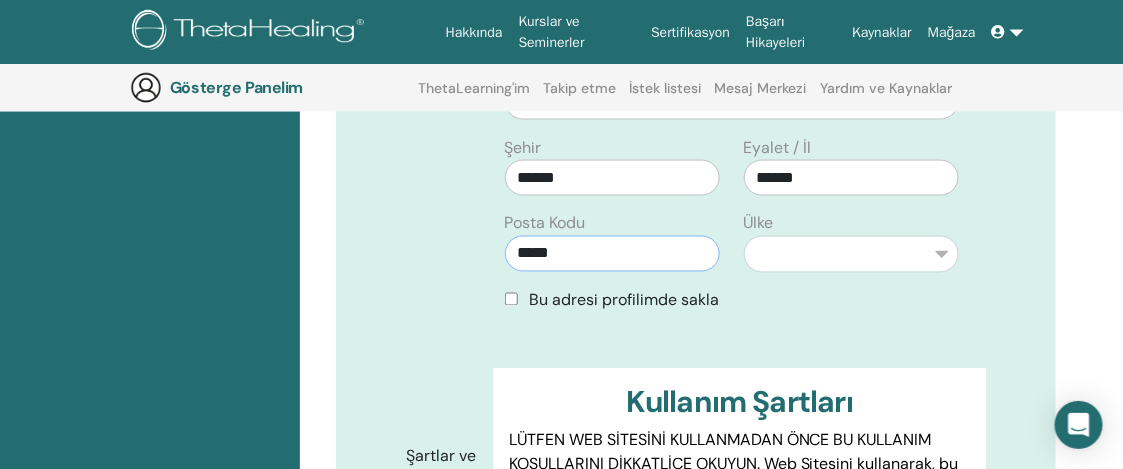 type on "*****" 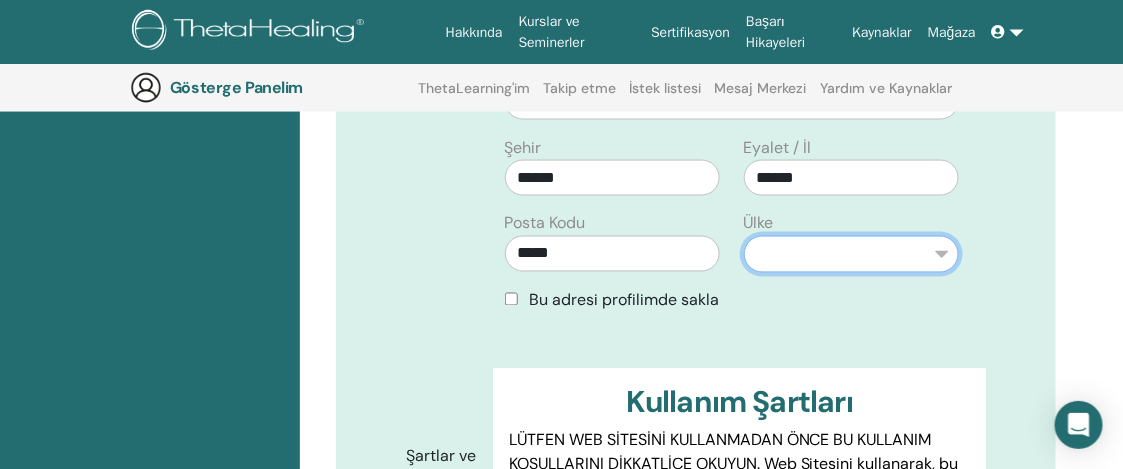 click on "**********" at bounding box center [851, 254] 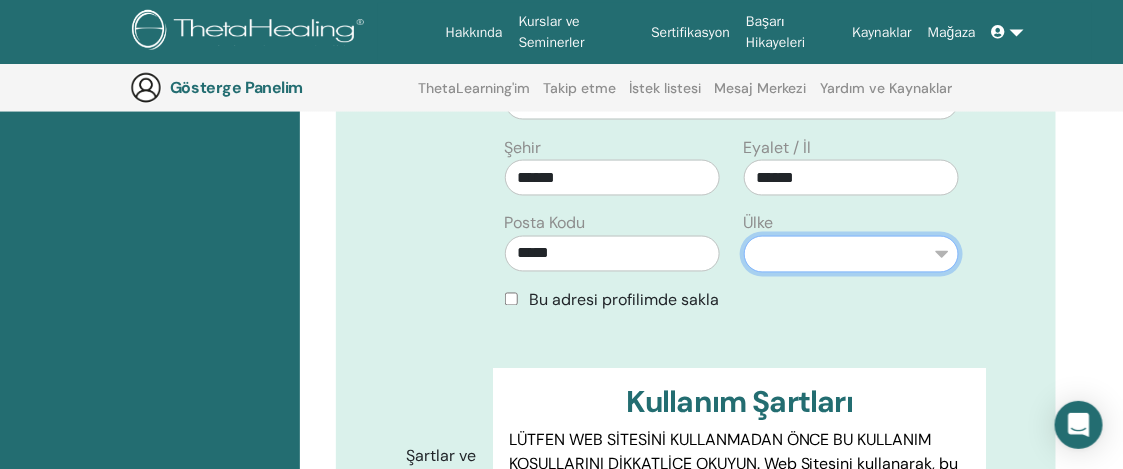 select on "**" 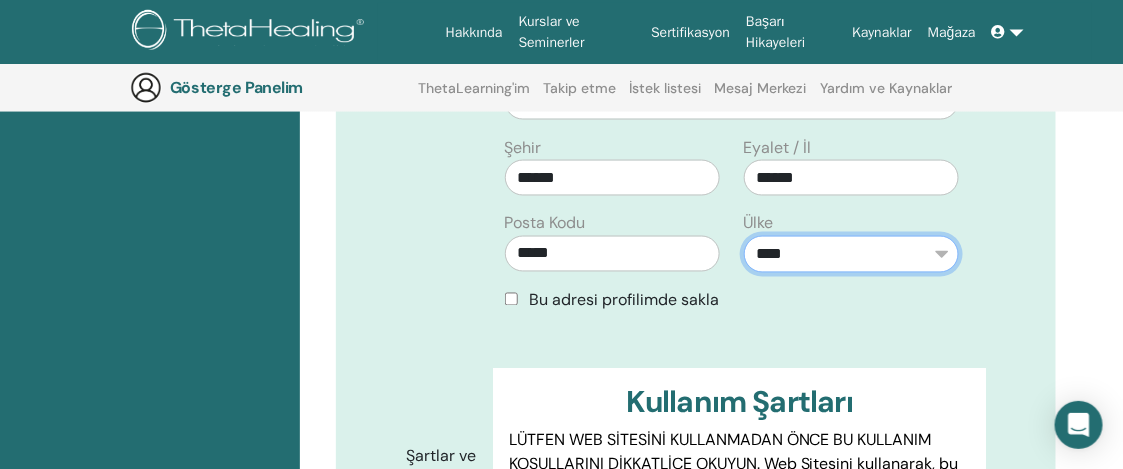 click on "**********" at bounding box center [851, 254] 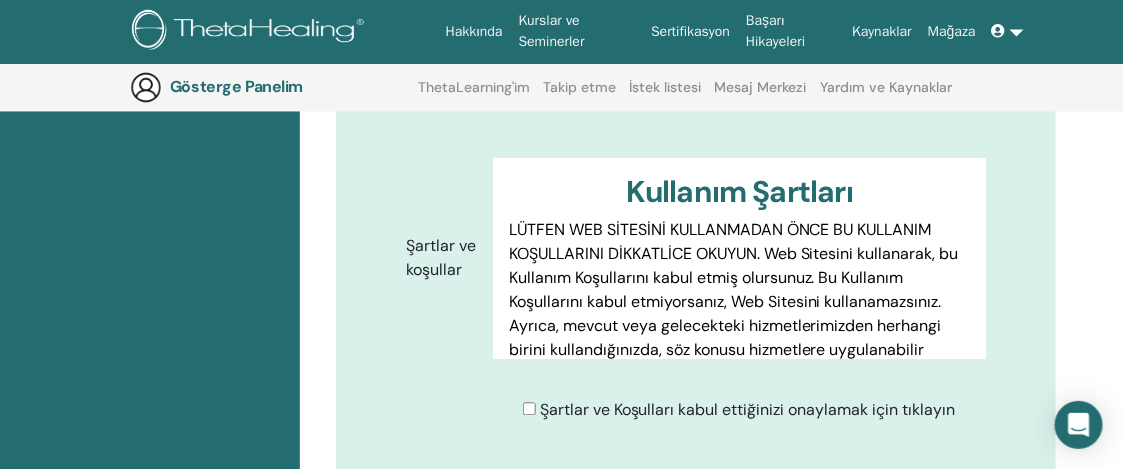 scroll, scrollTop: 1047, scrollLeft: 0, axis: vertical 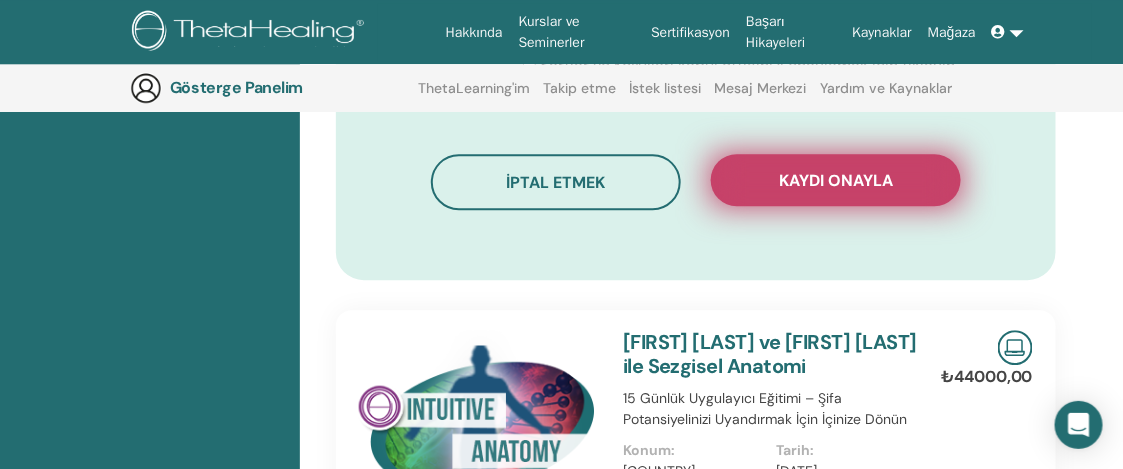 click on "Kaydı onayla" at bounding box center (836, 180) 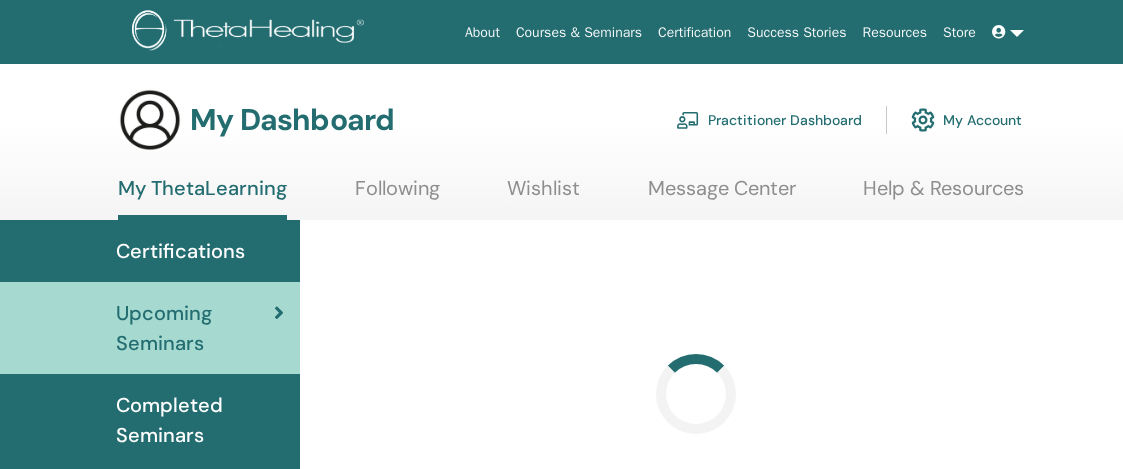 scroll, scrollTop: 0, scrollLeft: 0, axis: both 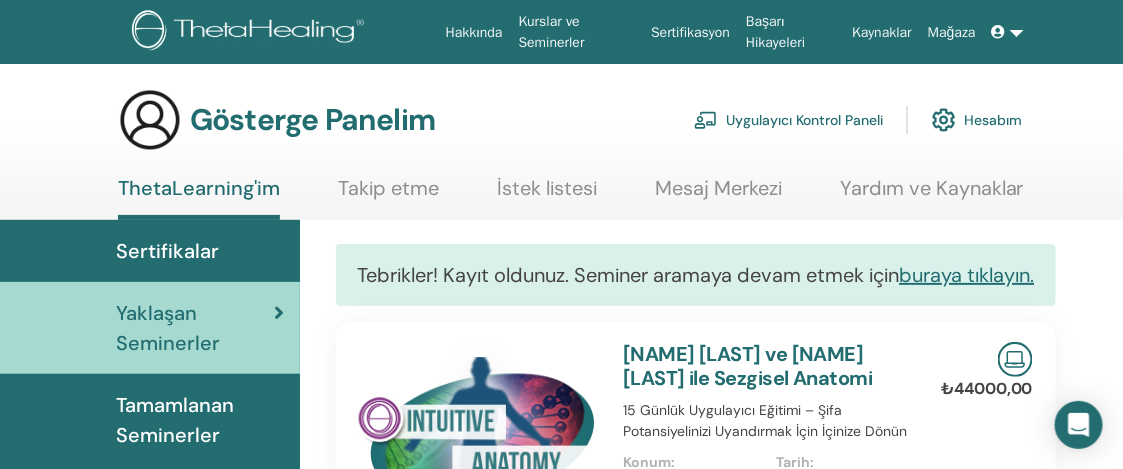 click on "Sertifikalar" at bounding box center (167, 251) 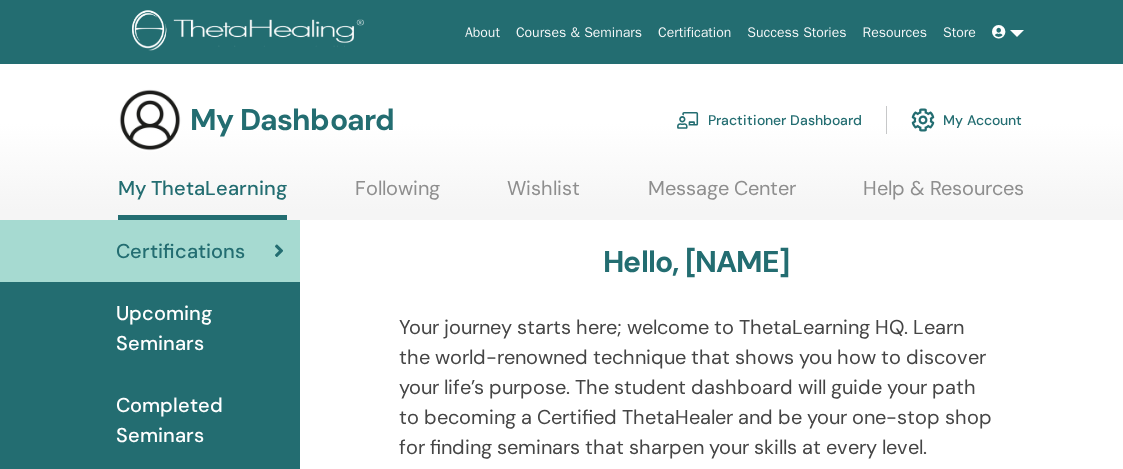 scroll, scrollTop: 0, scrollLeft: 0, axis: both 